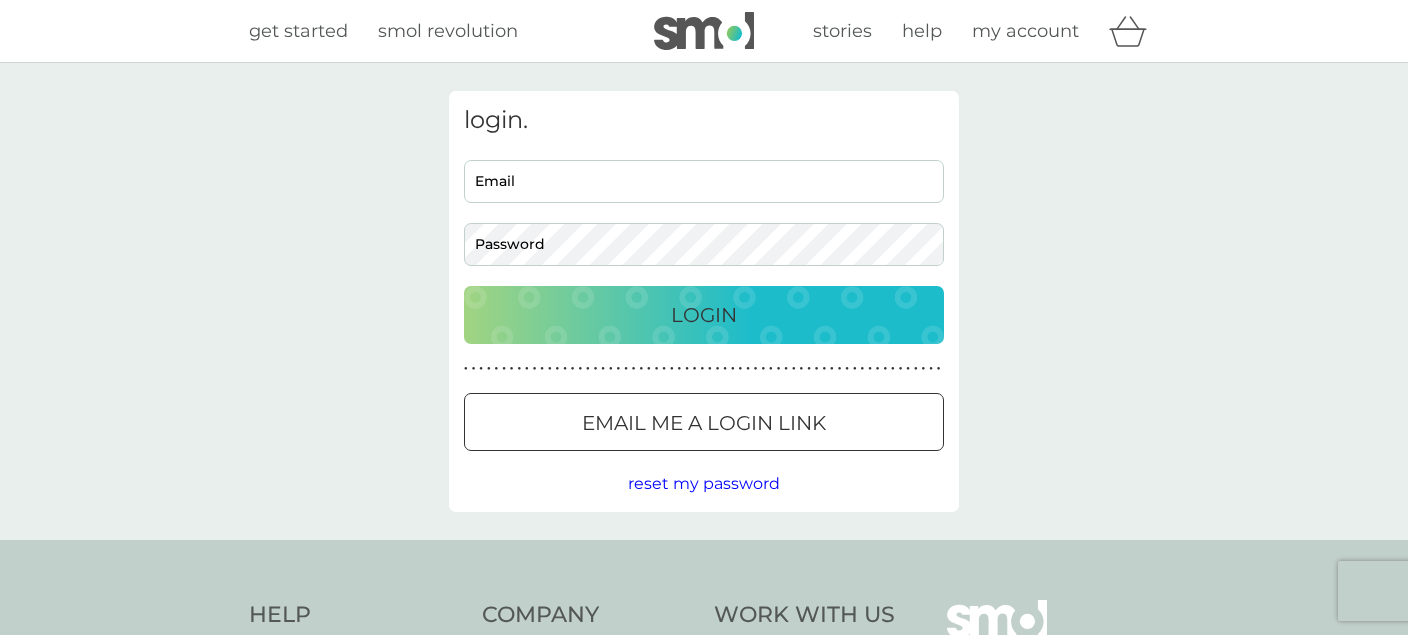scroll, scrollTop: 0, scrollLeft: 0, axis: both 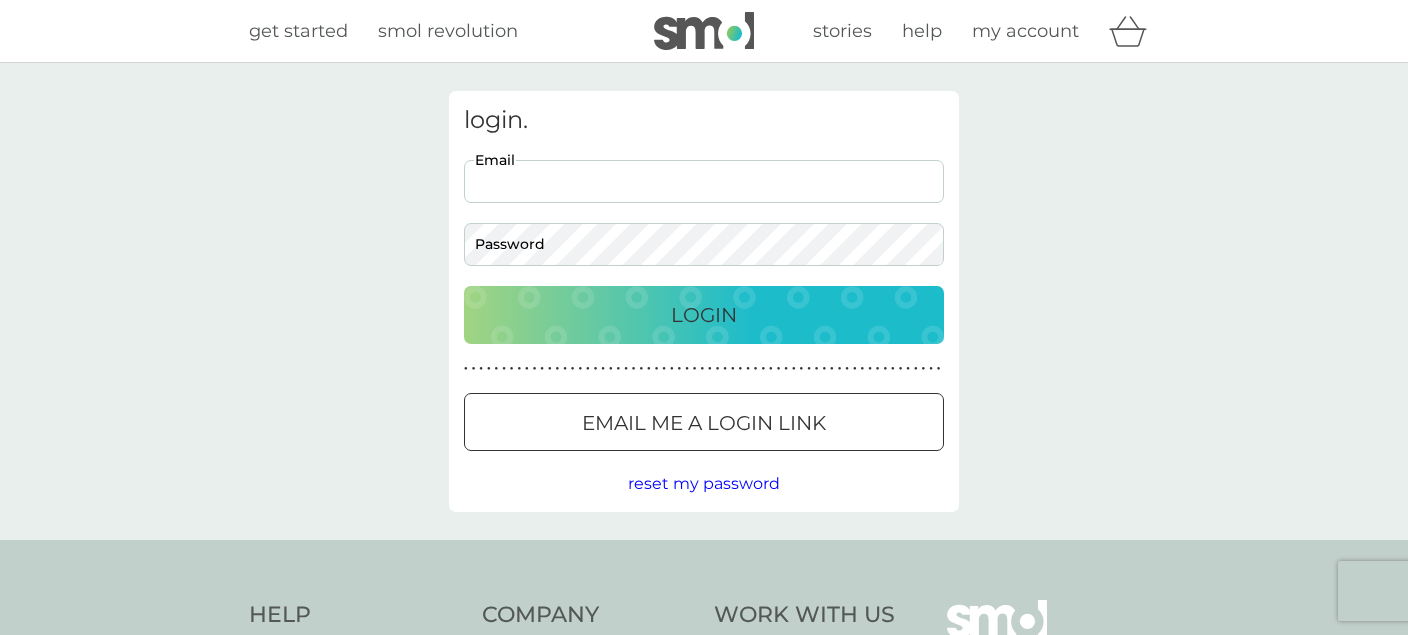 click on "Email" at bounding box center (704, 181) 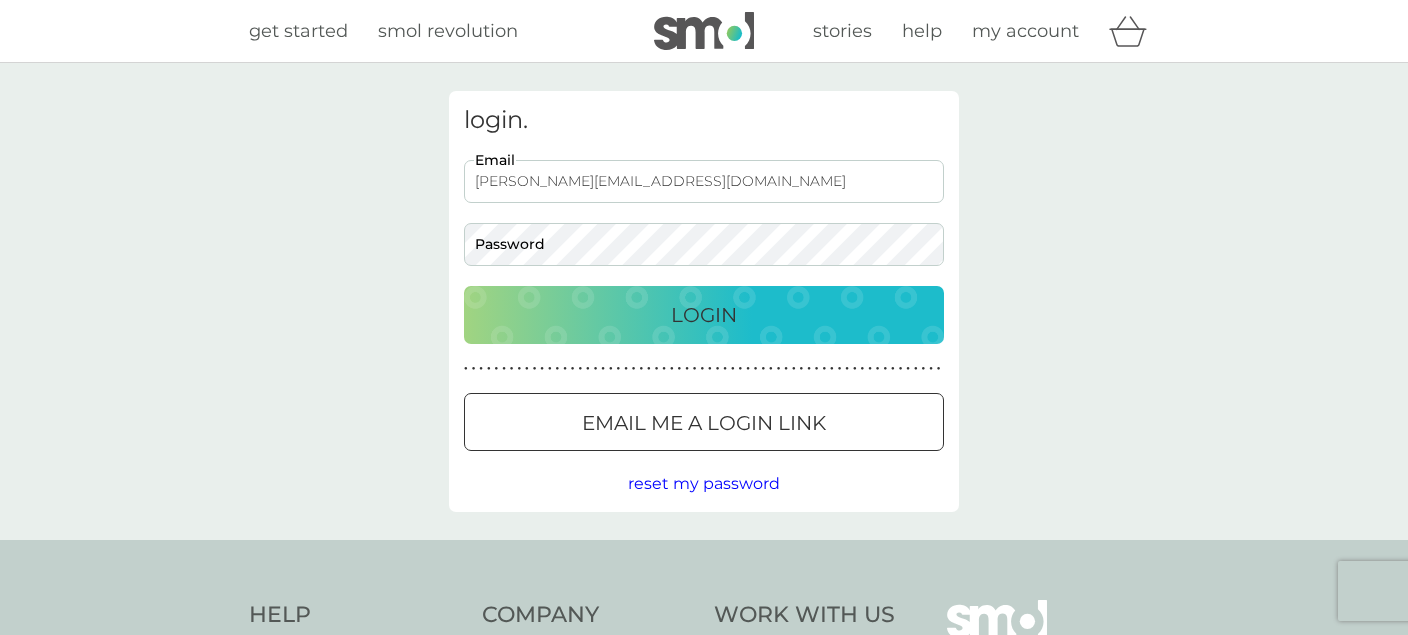 type on "John.stuart68@outlook.com" 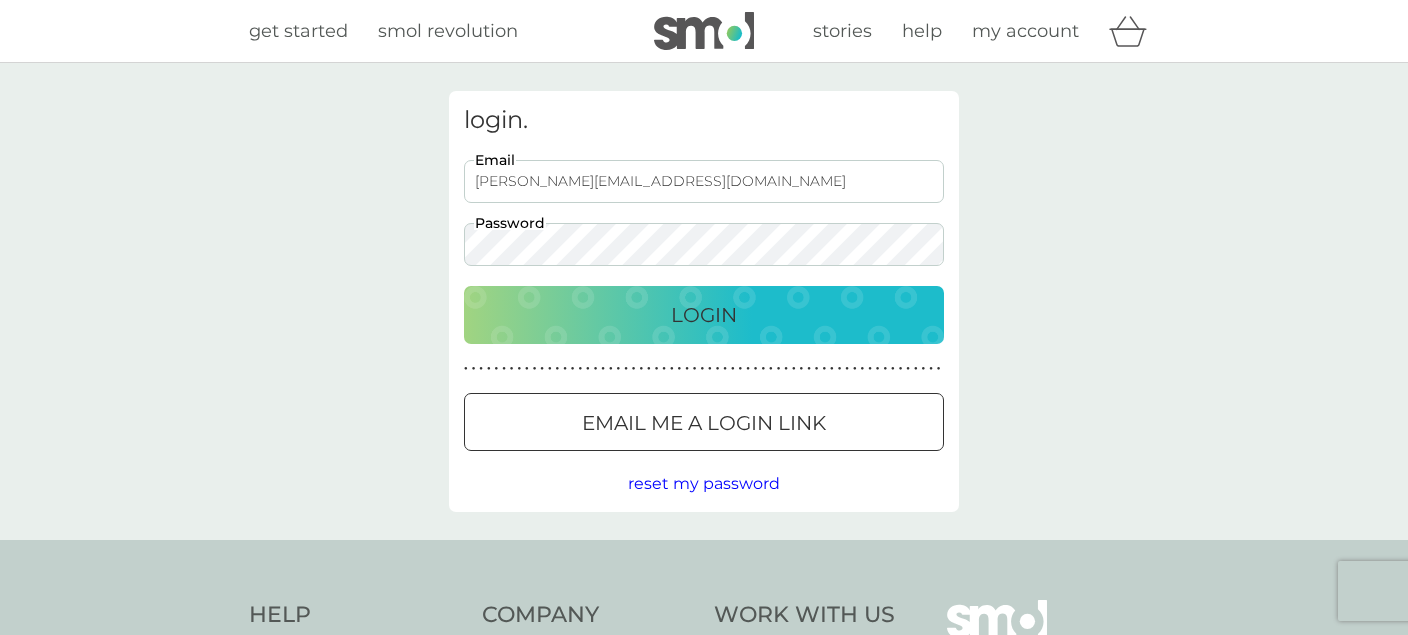 click on "Login" at bounding box center [704, 315] 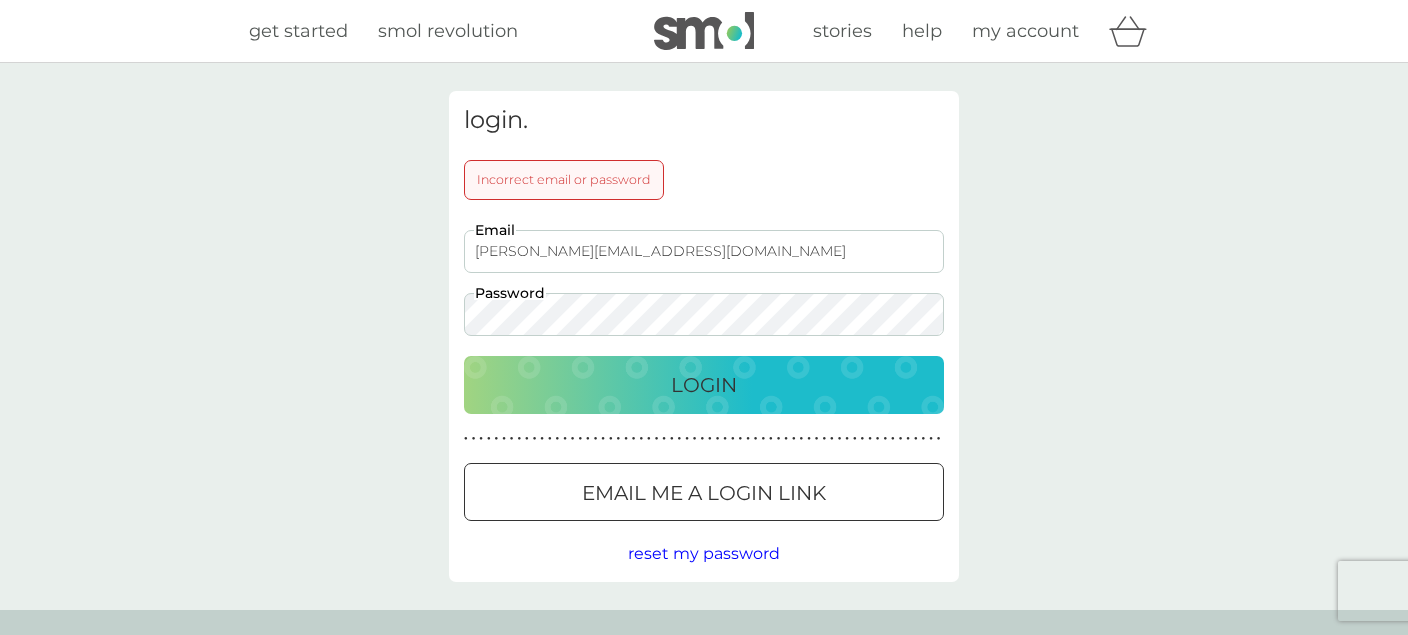 click on "Login" at bounding box center (704, 385) 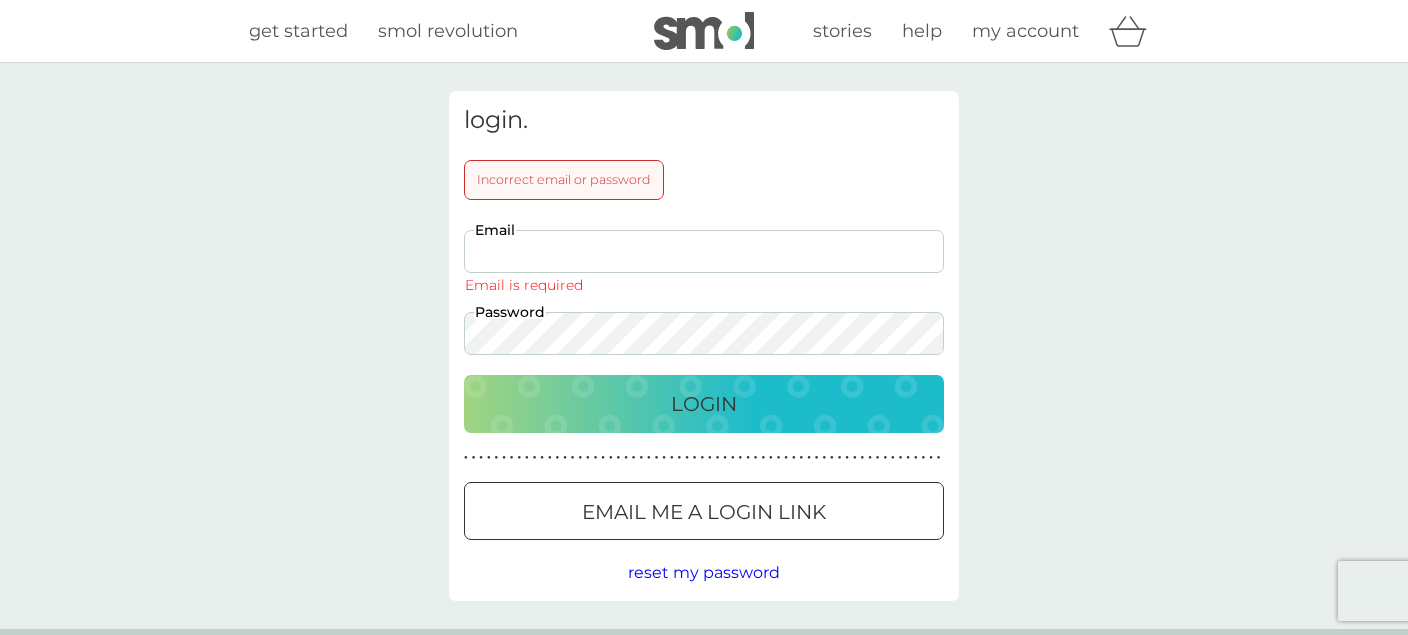 click on "Email" at bounding box center (704, 251) 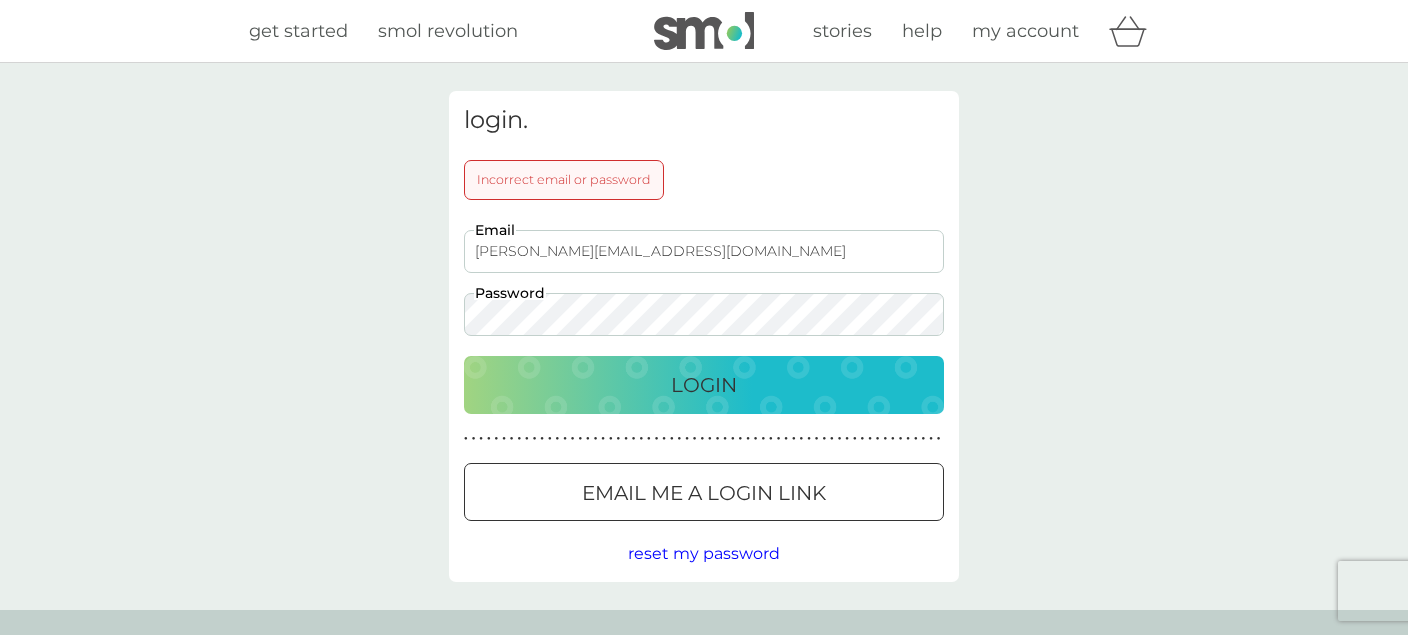 type on "john.stuart68@outlook.com" 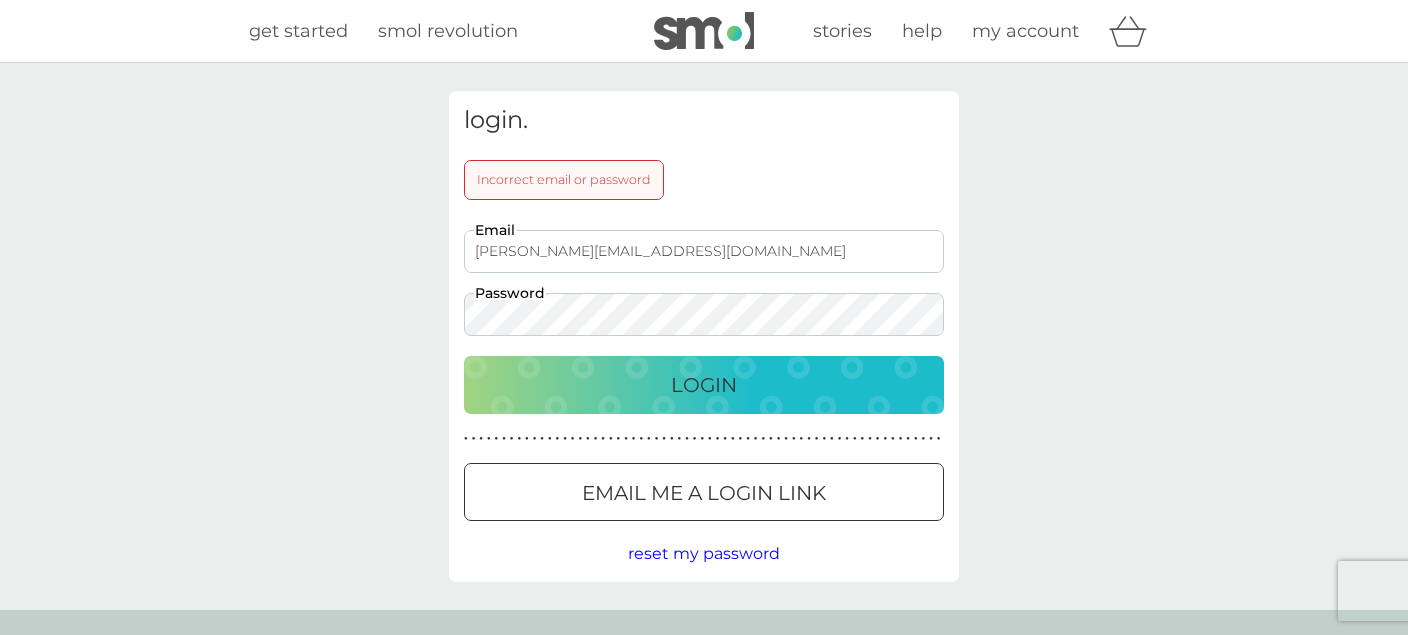 click on "Login" at bounding box center [704, 385] 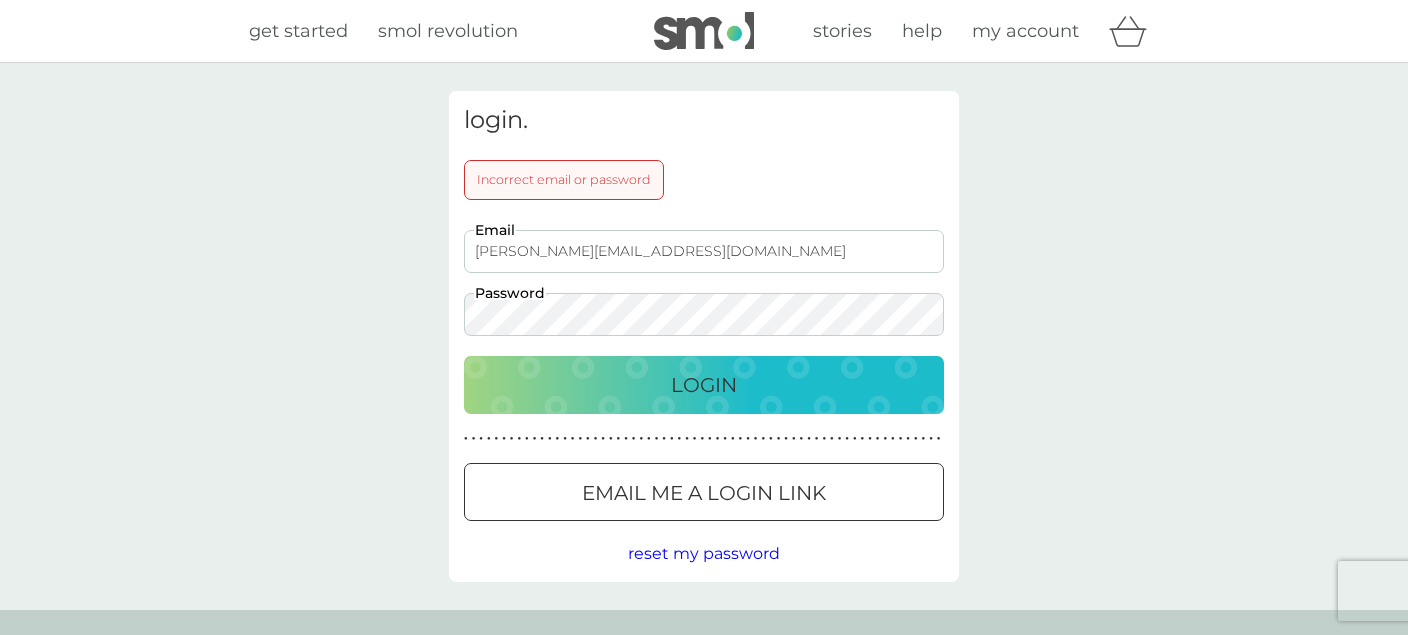 drag, startPoint x: 686, startPoint y: 245, endPoint x: 458, endPoint y: 265, distance: 228.87552 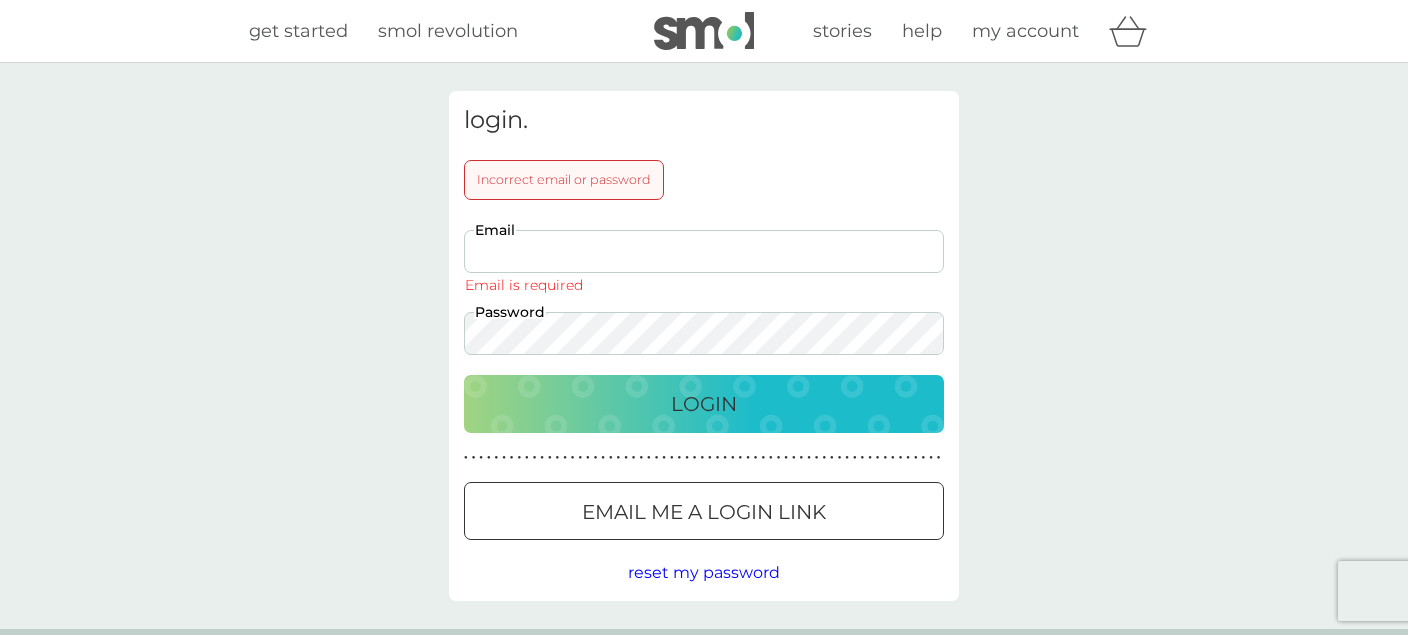 click on "Email" at bounding box center (704, 251) 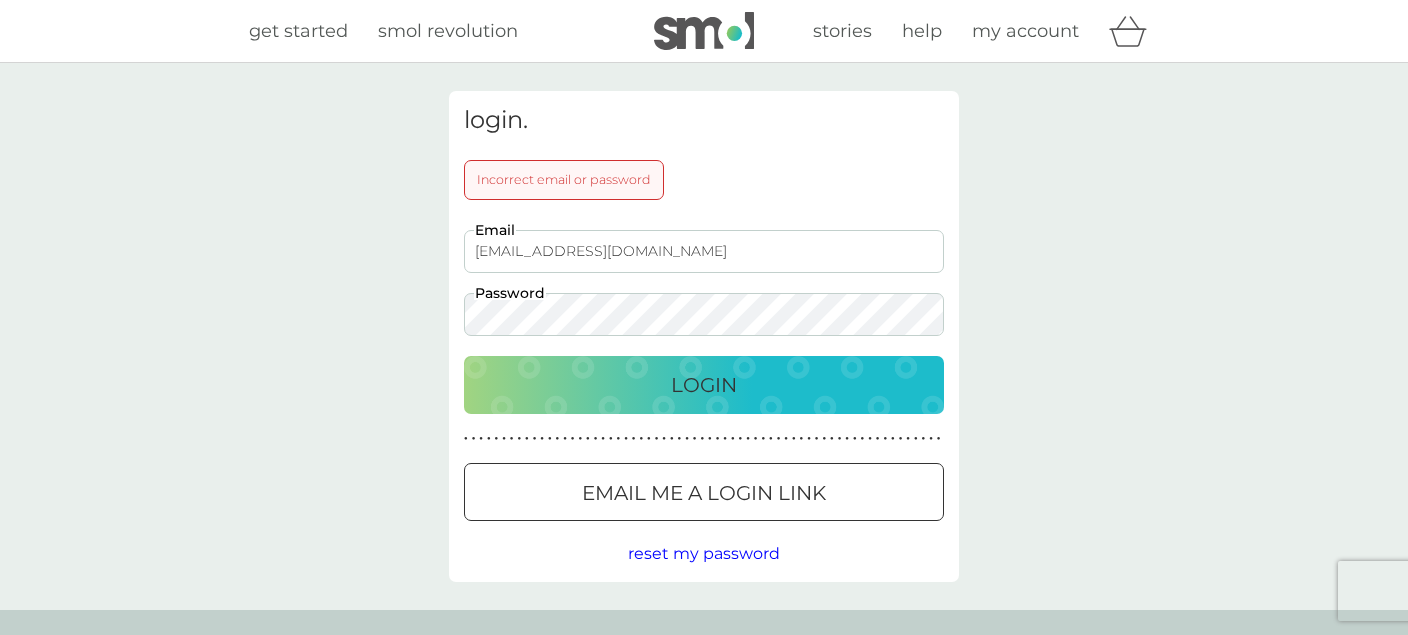 type on "ejock68@gmail.com" 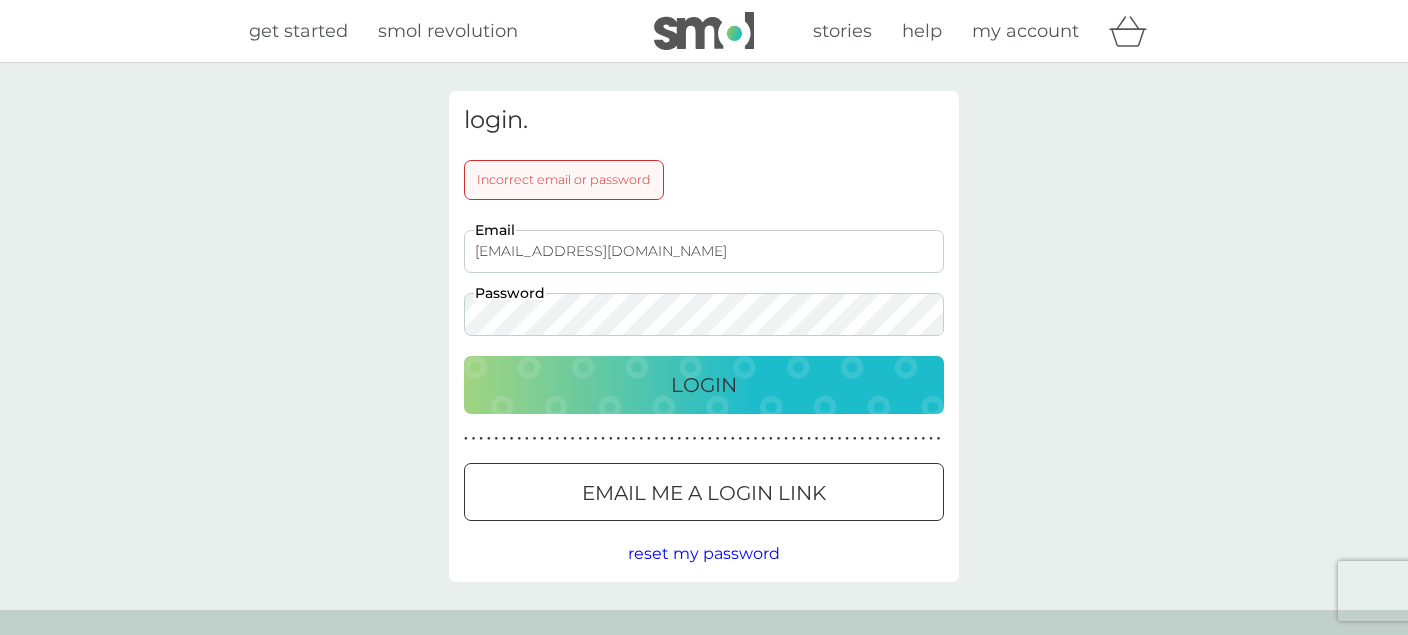 click on "Login" at bounding box center [704, 385] 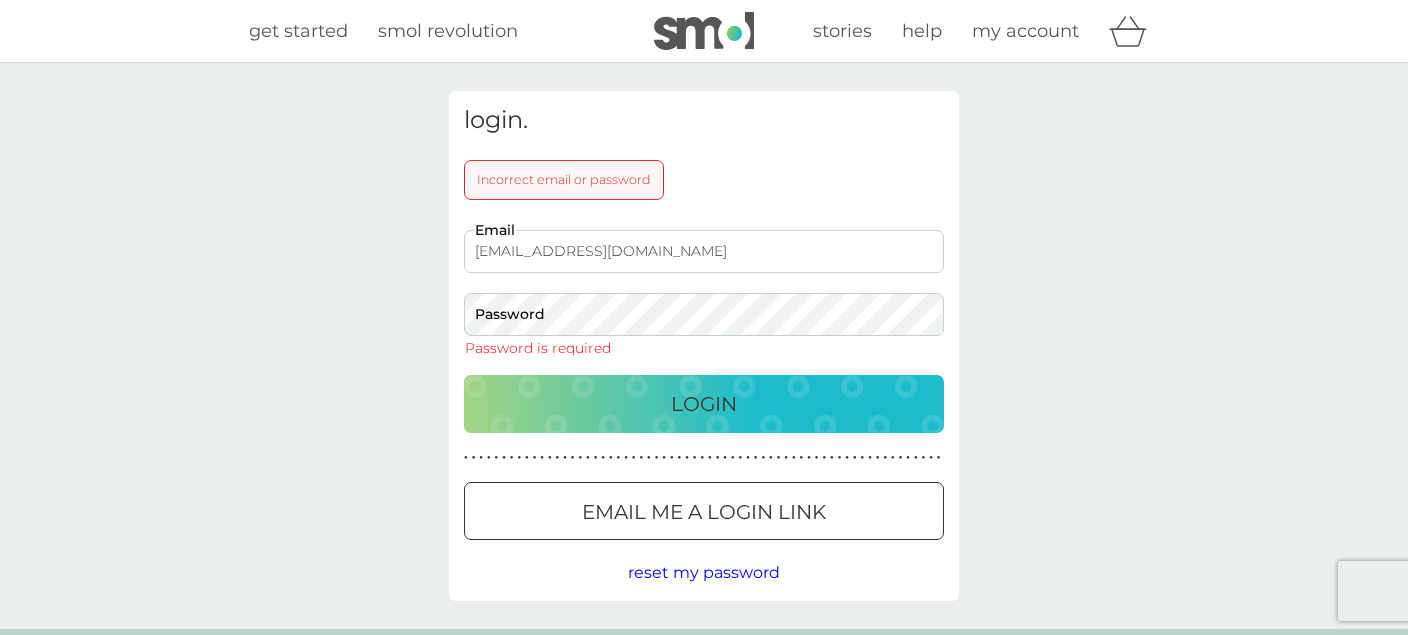 drag, startPoint x: 634, startPoint y: 254, endPoint x: 397, endPoint y: 264, distance: 237.21088 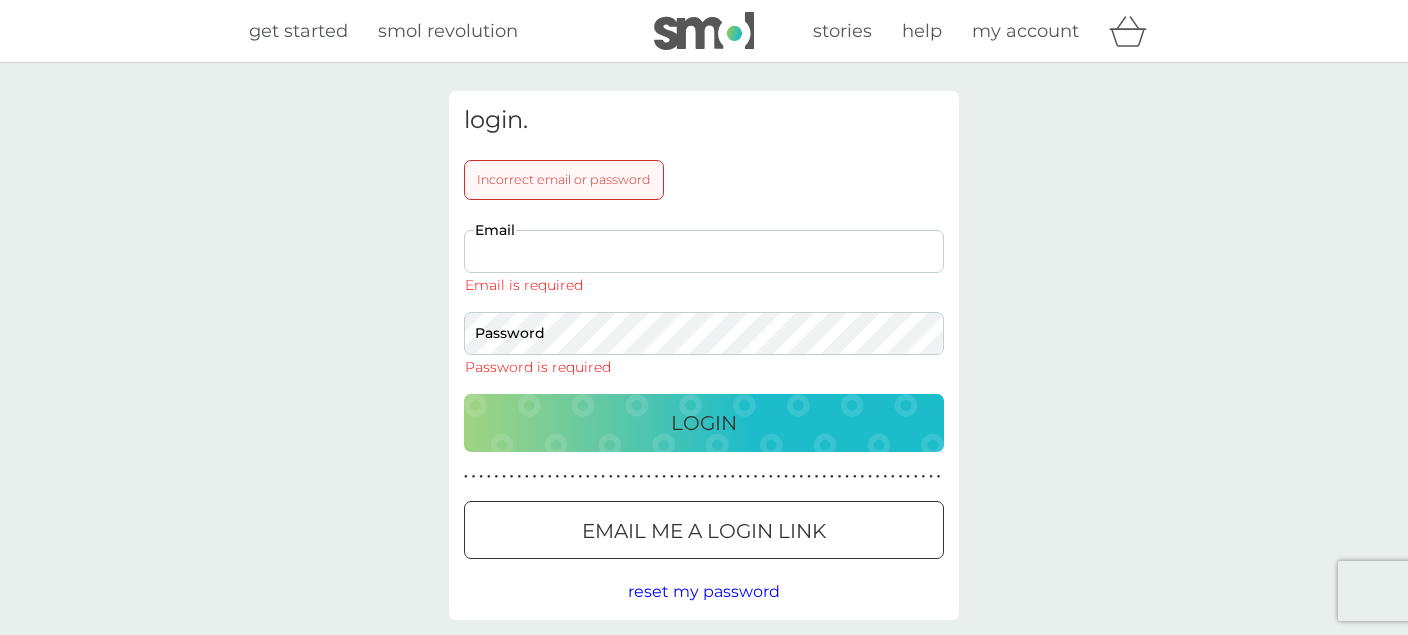 click on "Email" at bounding box center (704, 251) 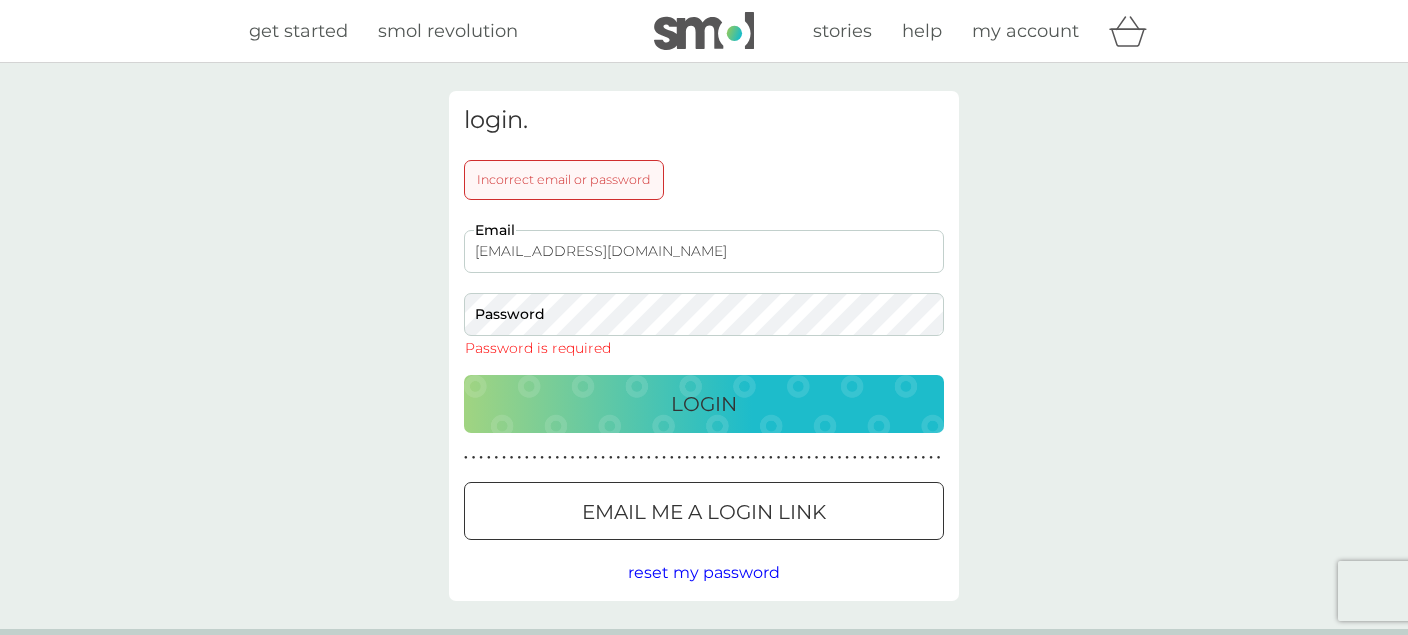 type on "angelahepburn37@outlook.com" 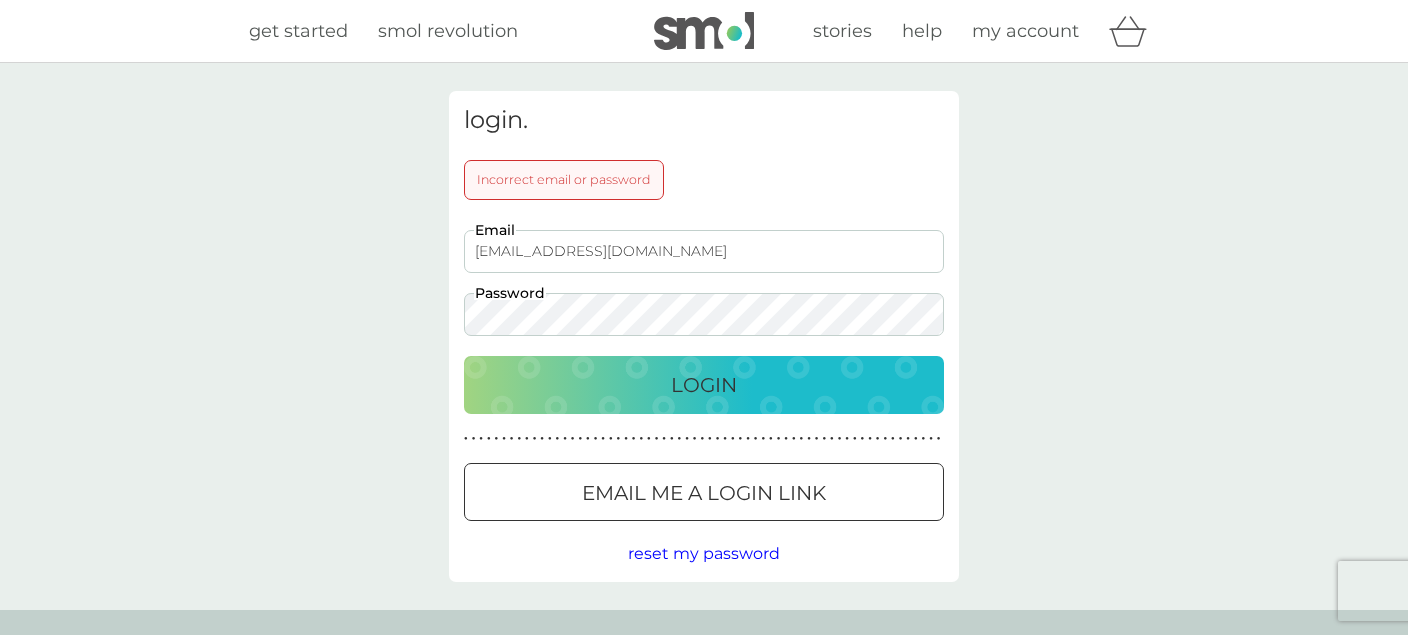 click on "Login" at bounding box center (704, 385) 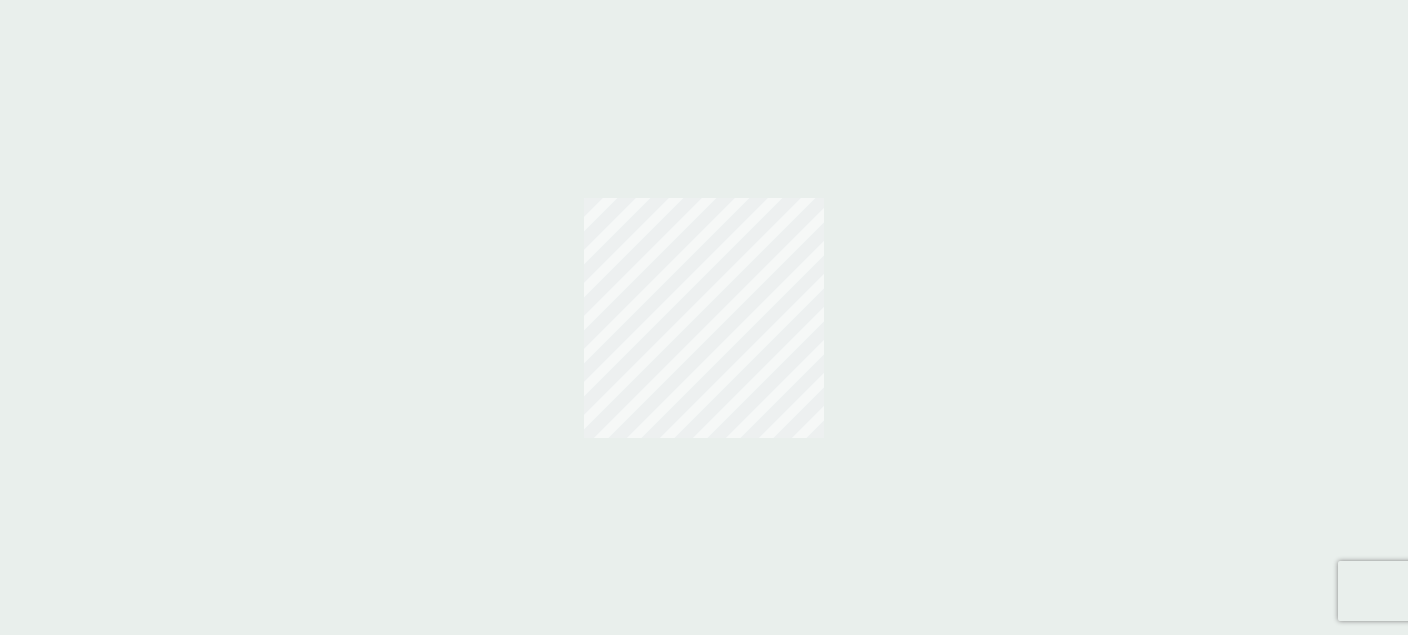scroll, scrollTop: 0, scrollLeft: 0, axis: both 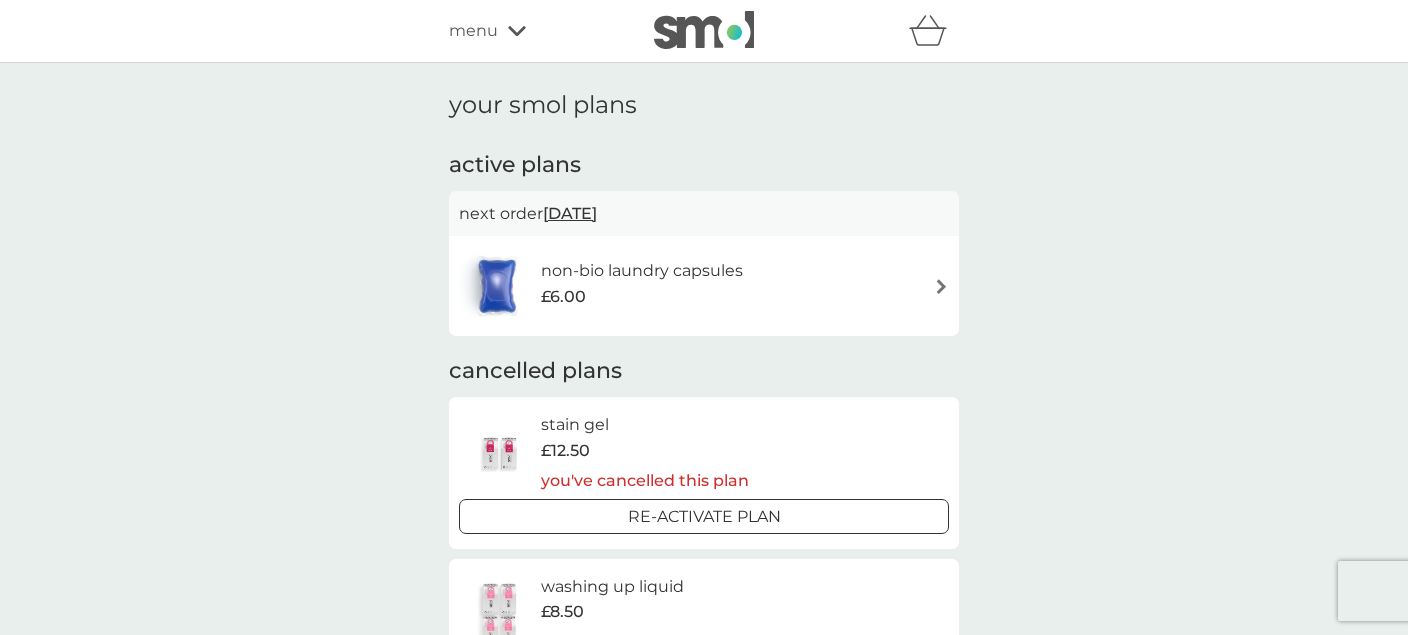 click at bounding box center [941, 286] 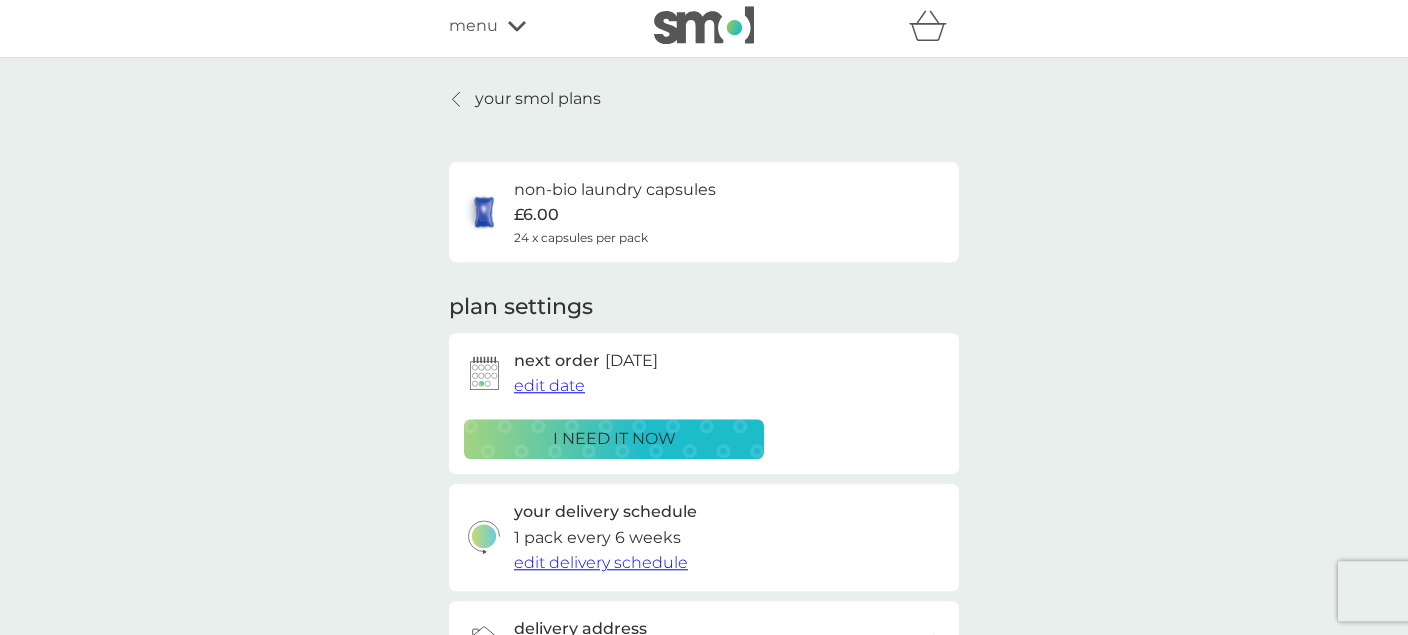 scroll, scrollTop: 0, scrollLeft: 0, axis: both 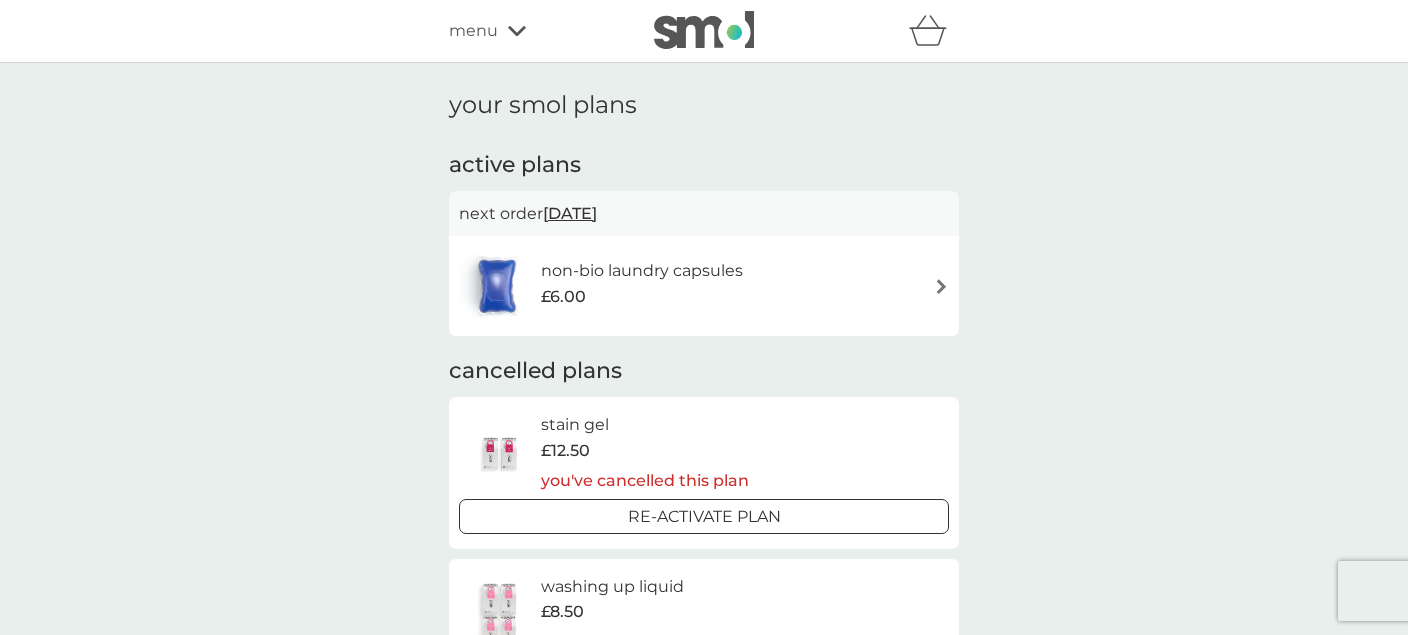 click 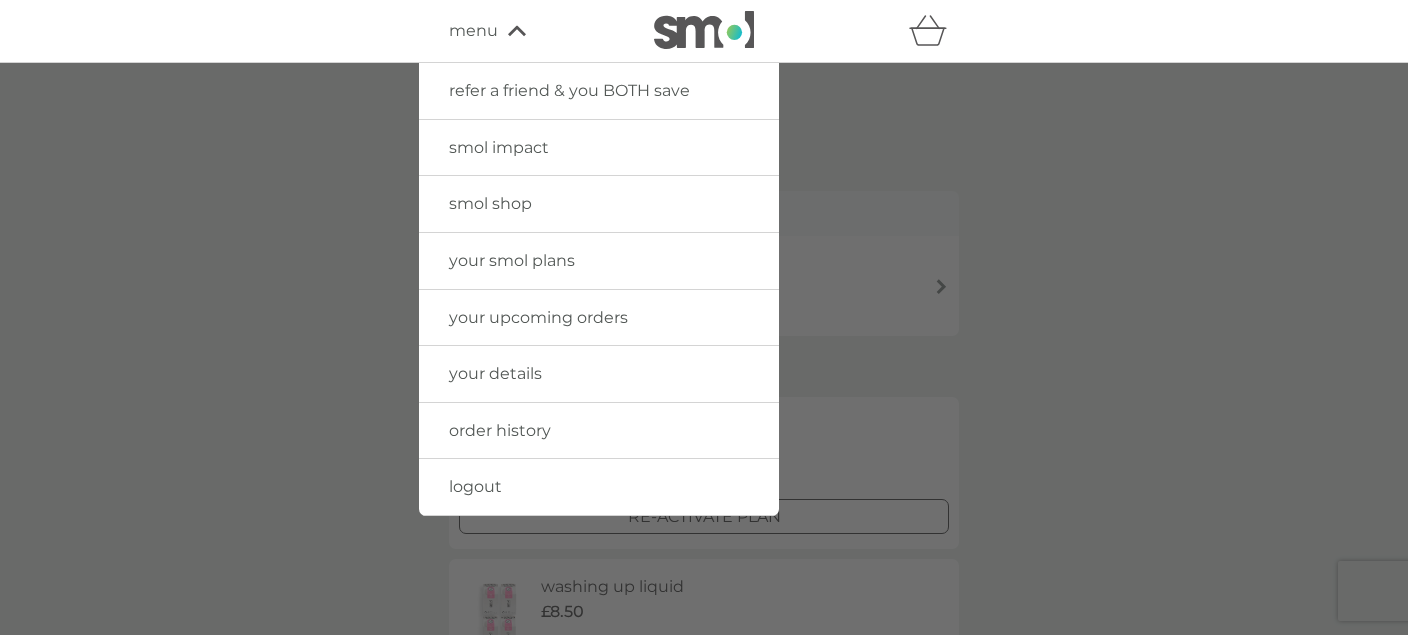 click on "logout" at bounding box center (475, 486) 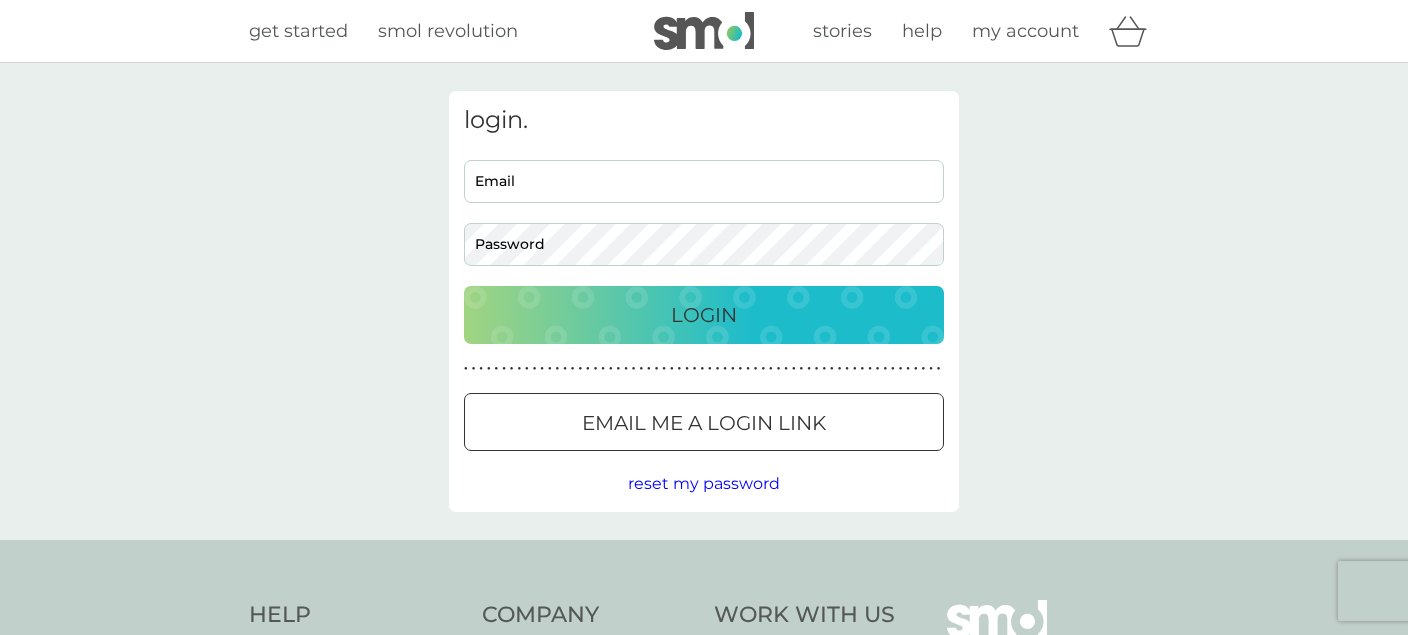 scroll, scrollTop: 0, scrollLeft: 0, axis: both 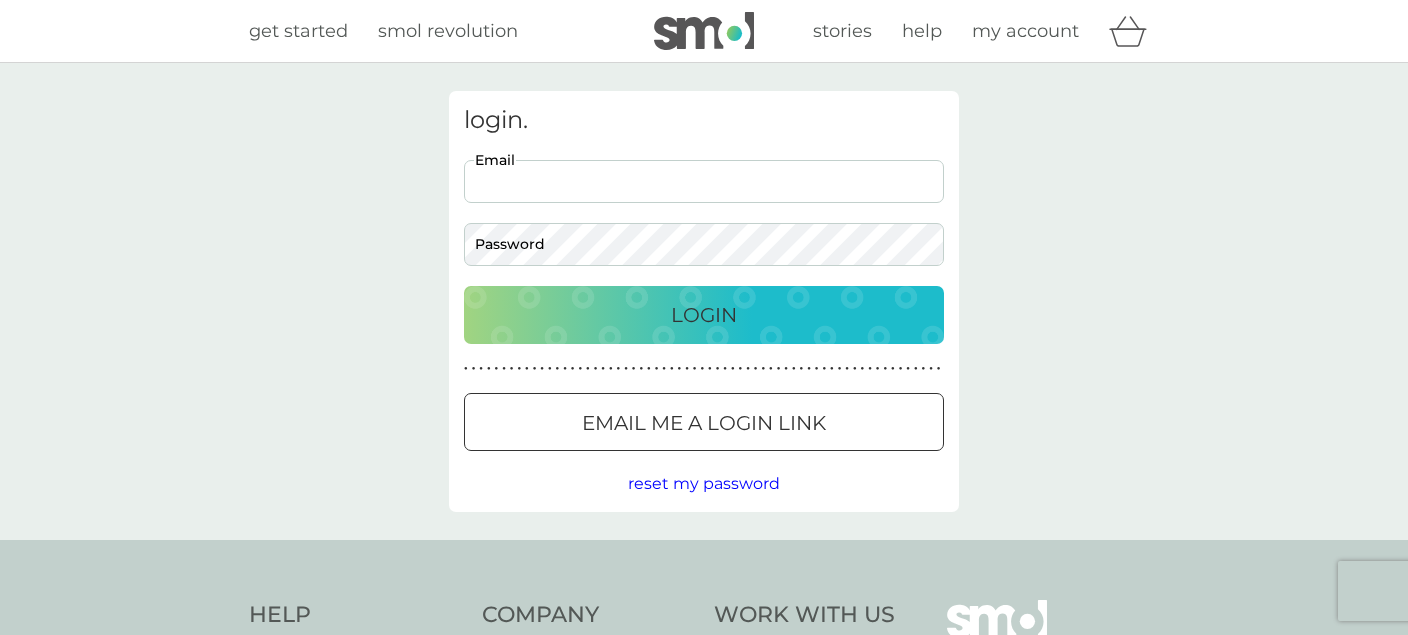 click on "Email" at bounding box center [704, 181] 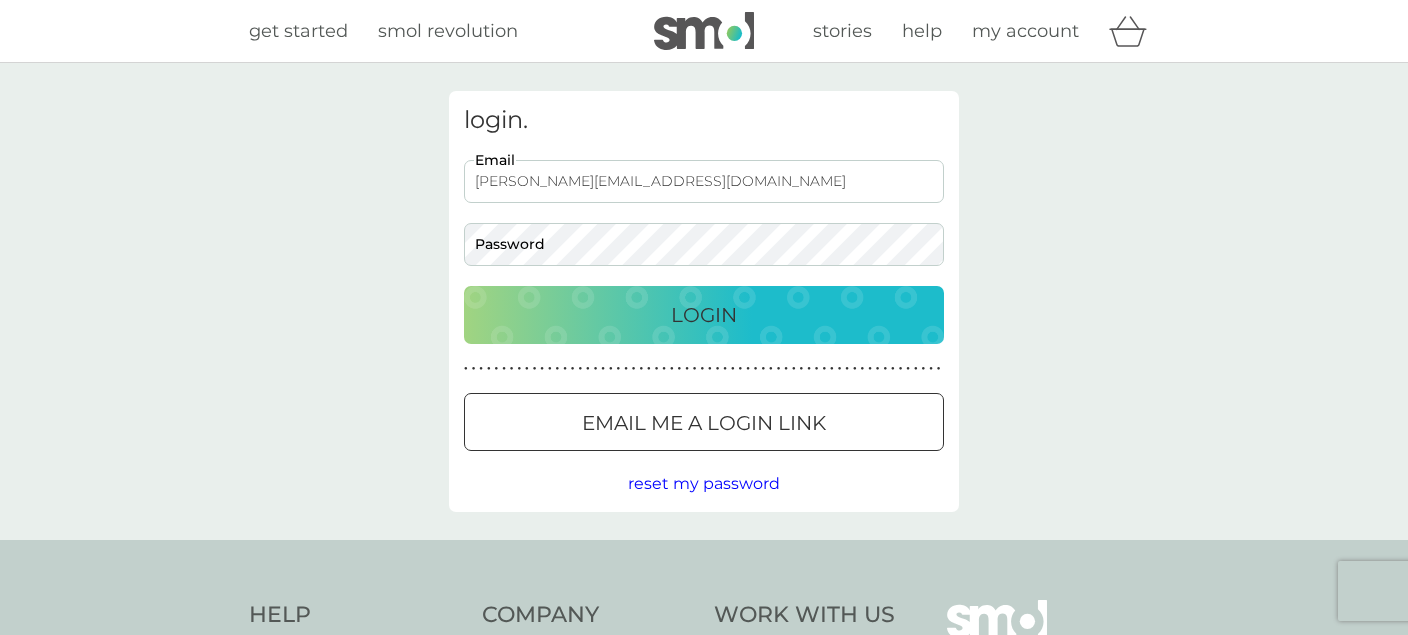type on "john.stuart68@outlook.com" 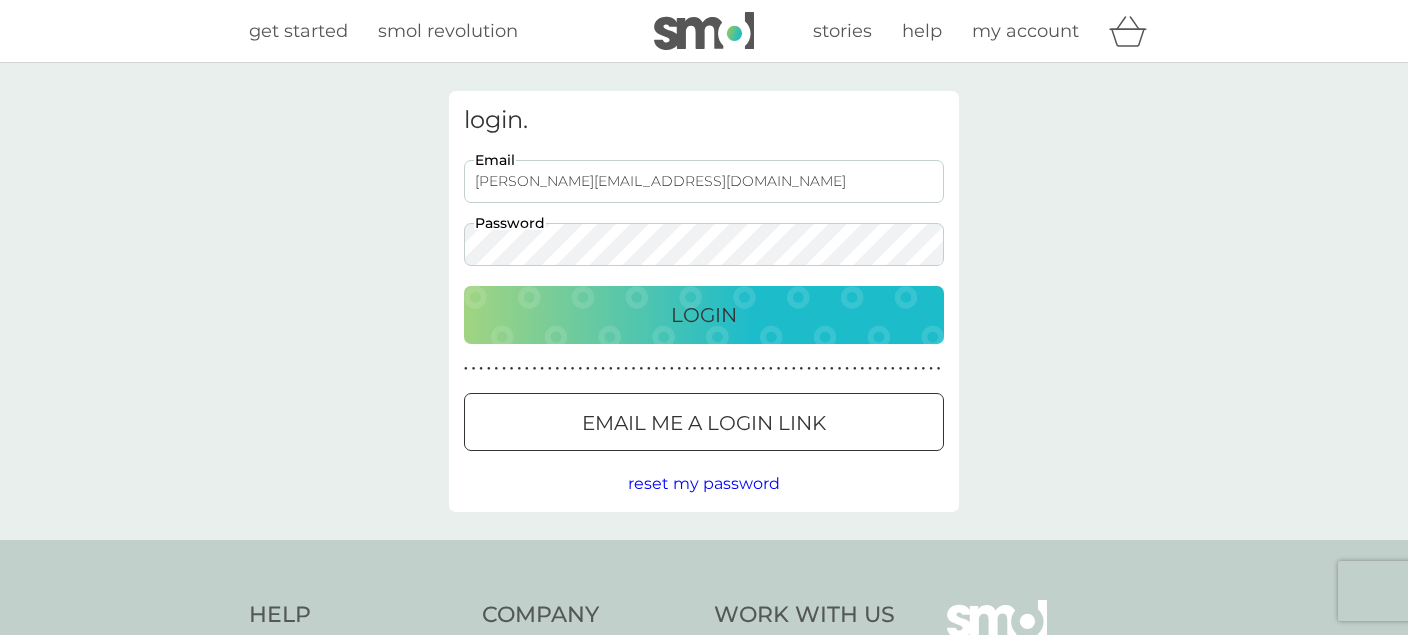 click on "Login" at bounding box center (704, 315) 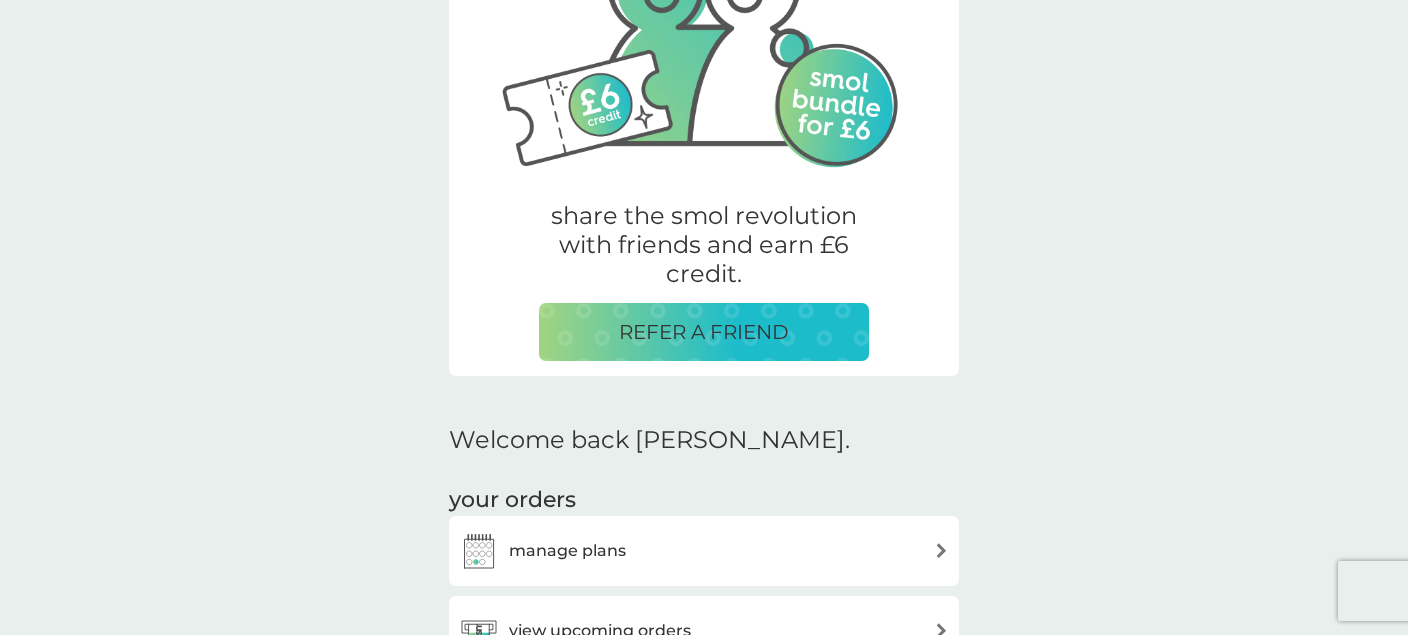 scroll, scrollTop: 528, scrollLeft: 0, axis: vertical 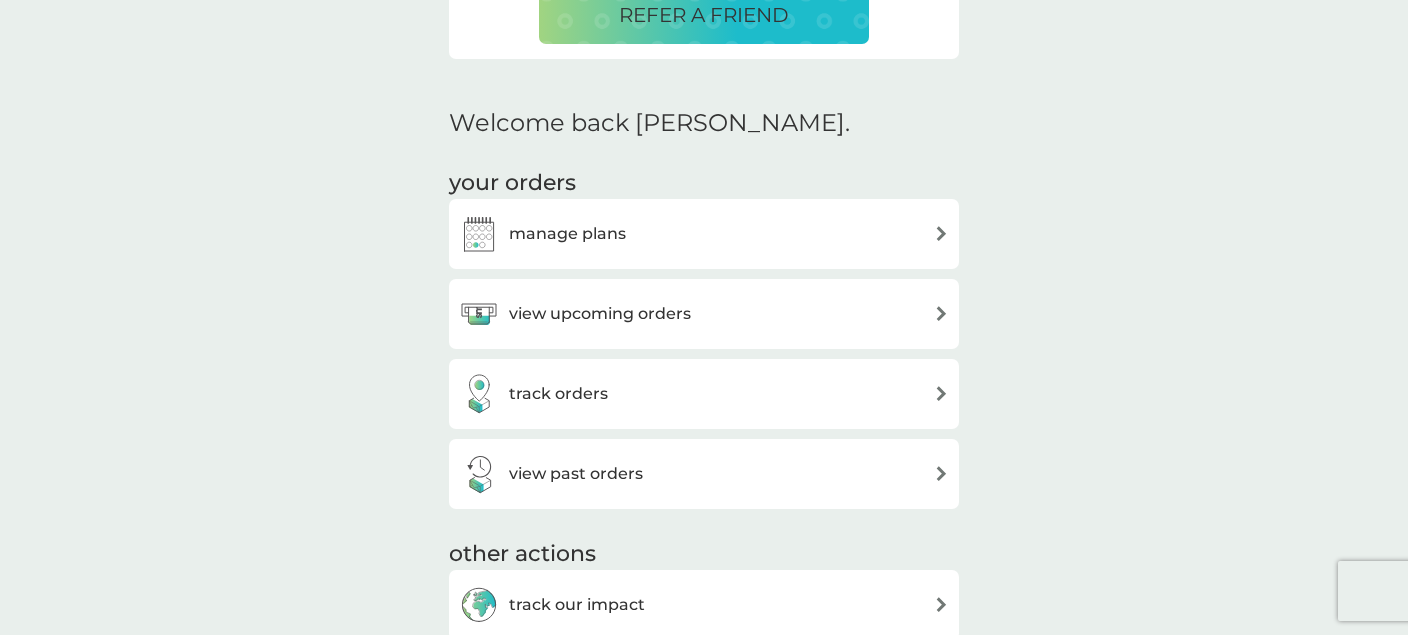 click on "view upcoming orders" at bounding box center (704, 314) 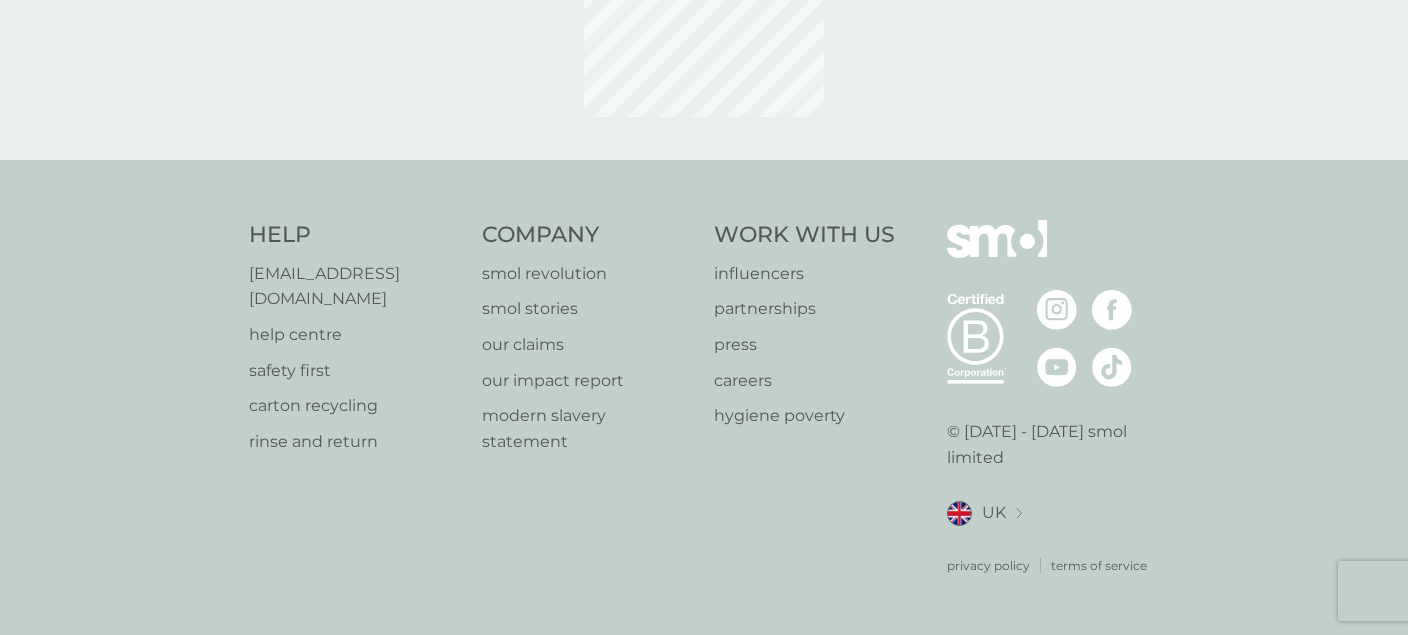 scroll, scrollTop: 0, scrollLeft: 0, axis: both 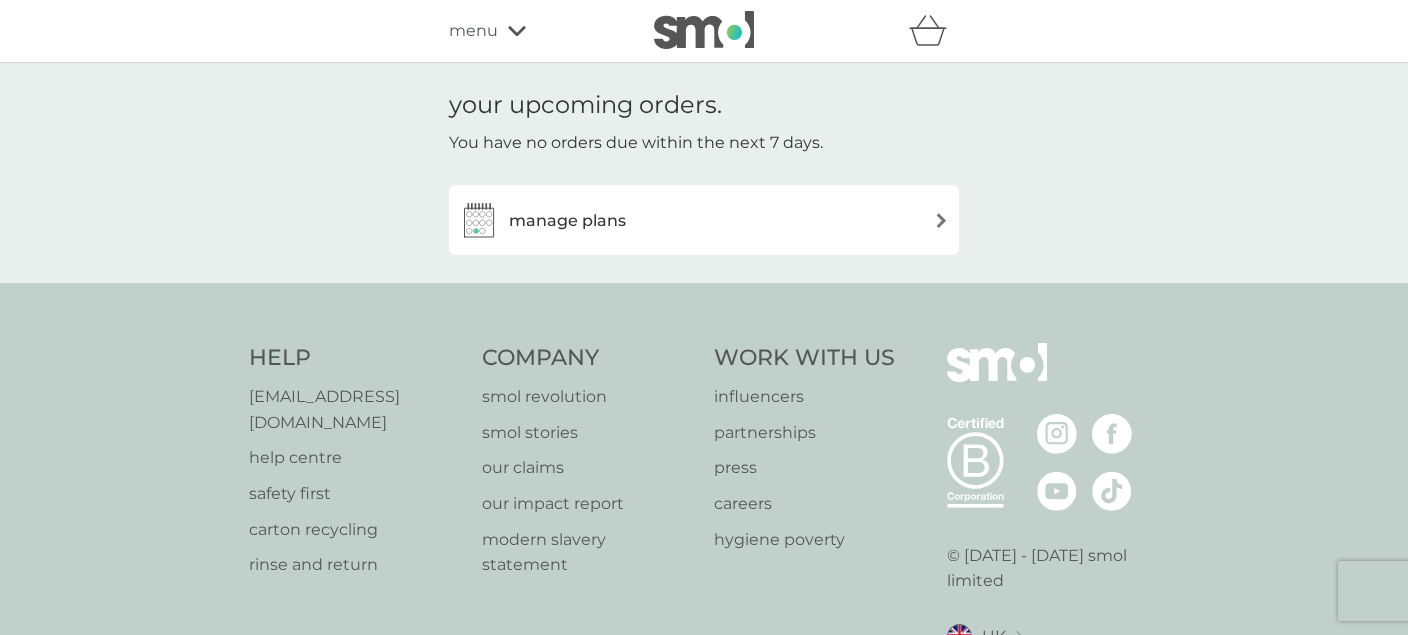 click on "manage plans" at bounding box center [704, 220] 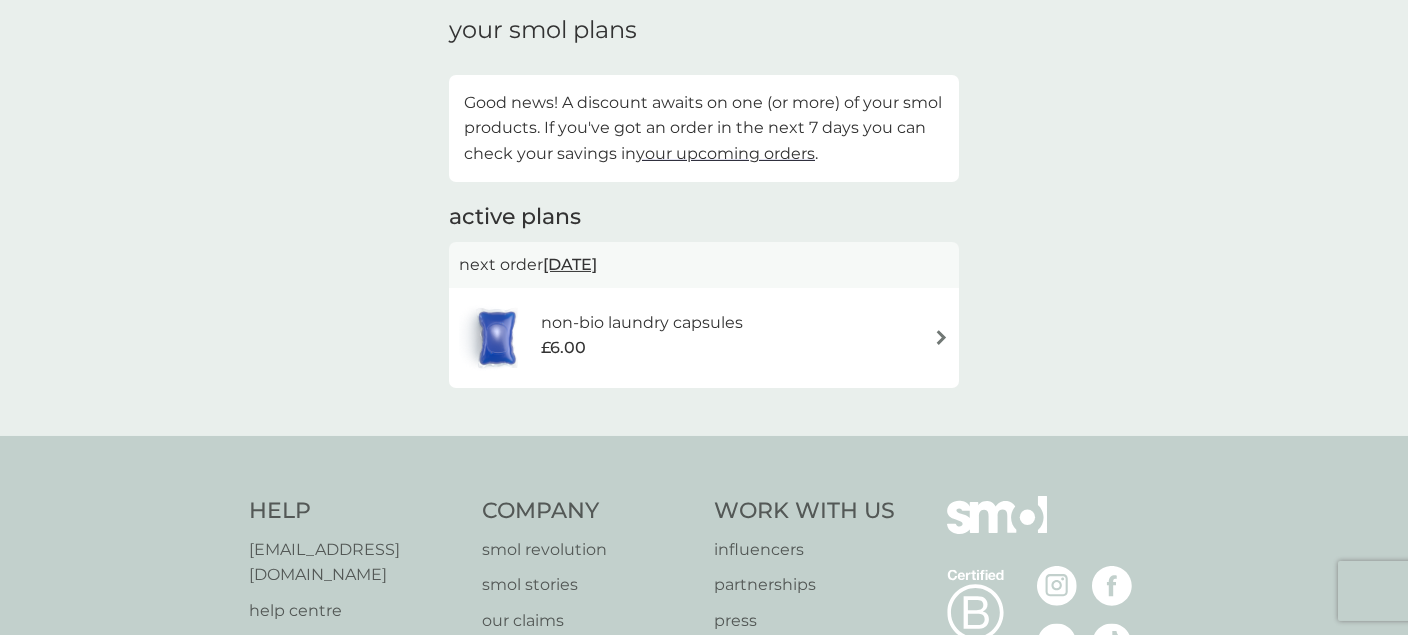 scroll, scrollTop: 105, scrollLeft: 0, axis: vertical 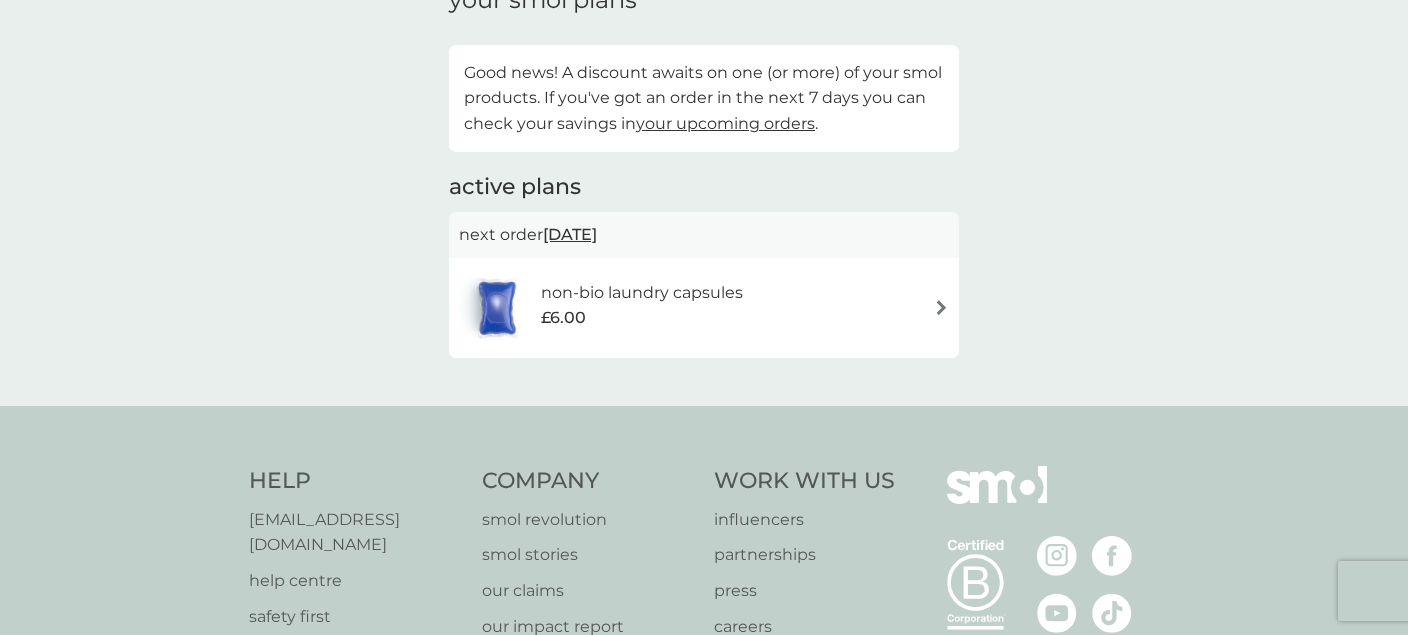 click on "non-bio laundry capsules £6.00" at bounding box center (704, 308) 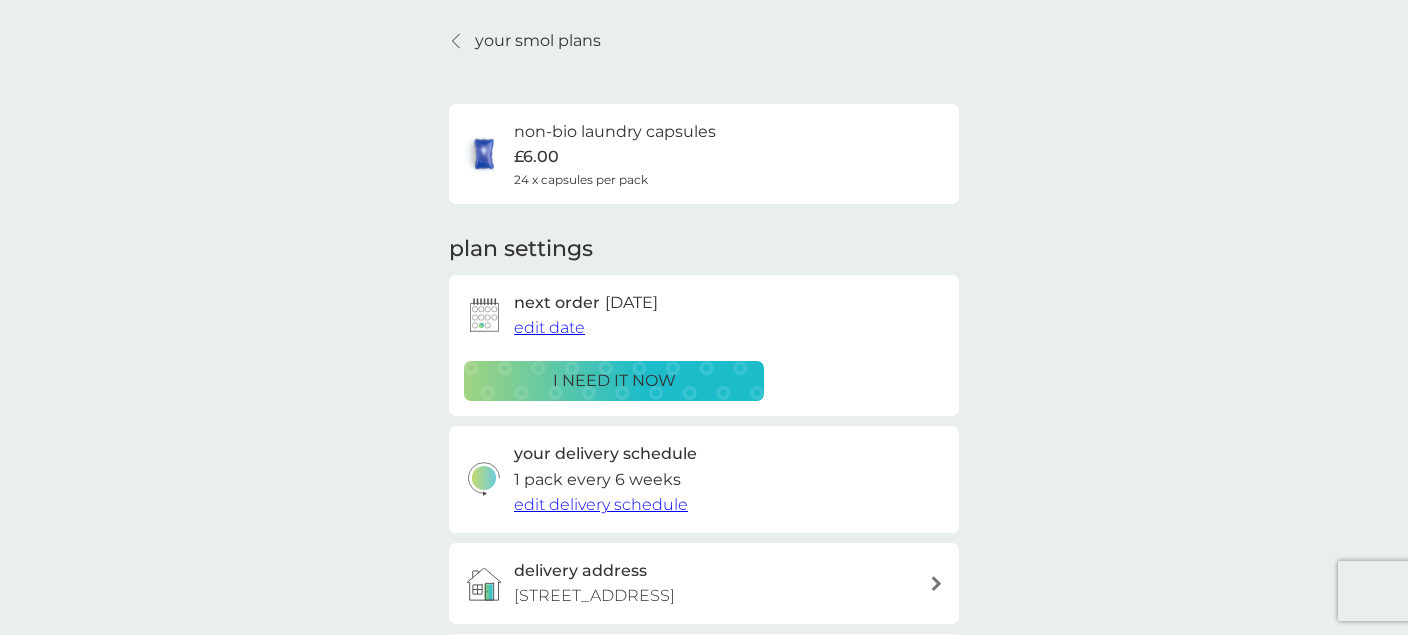 scroll, scrollTop: 0, scrollLeft: 0, axis: both 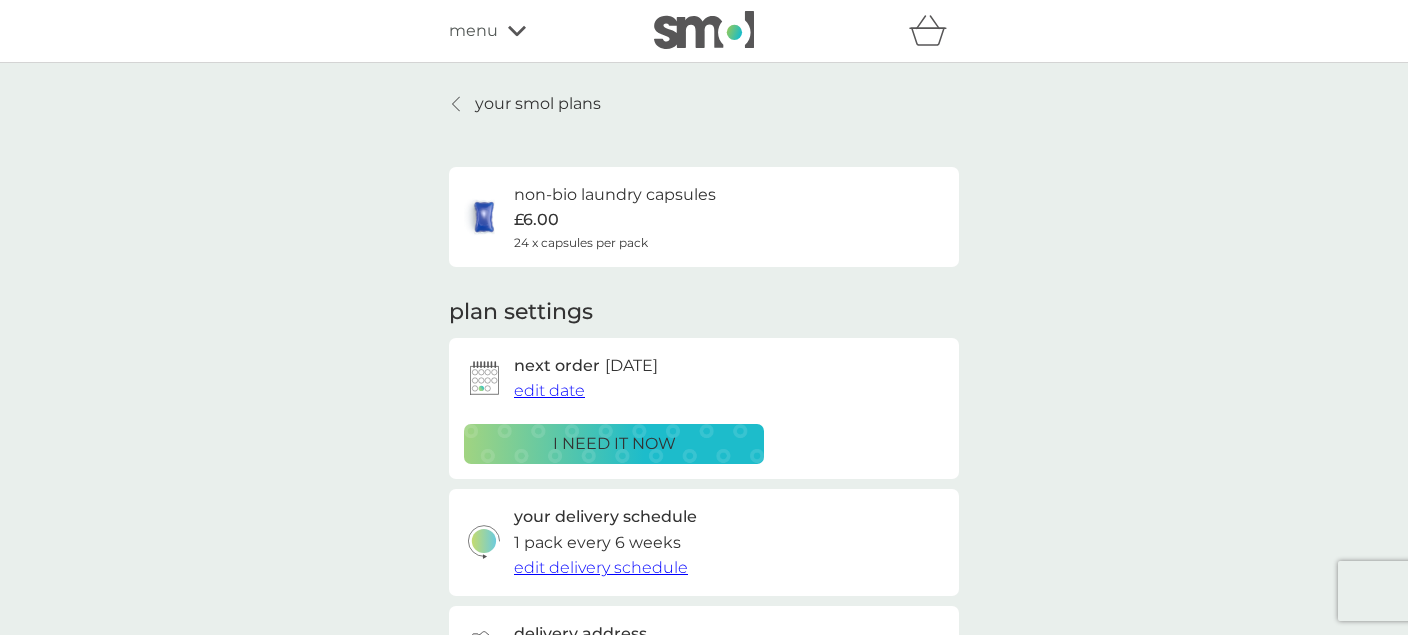 click 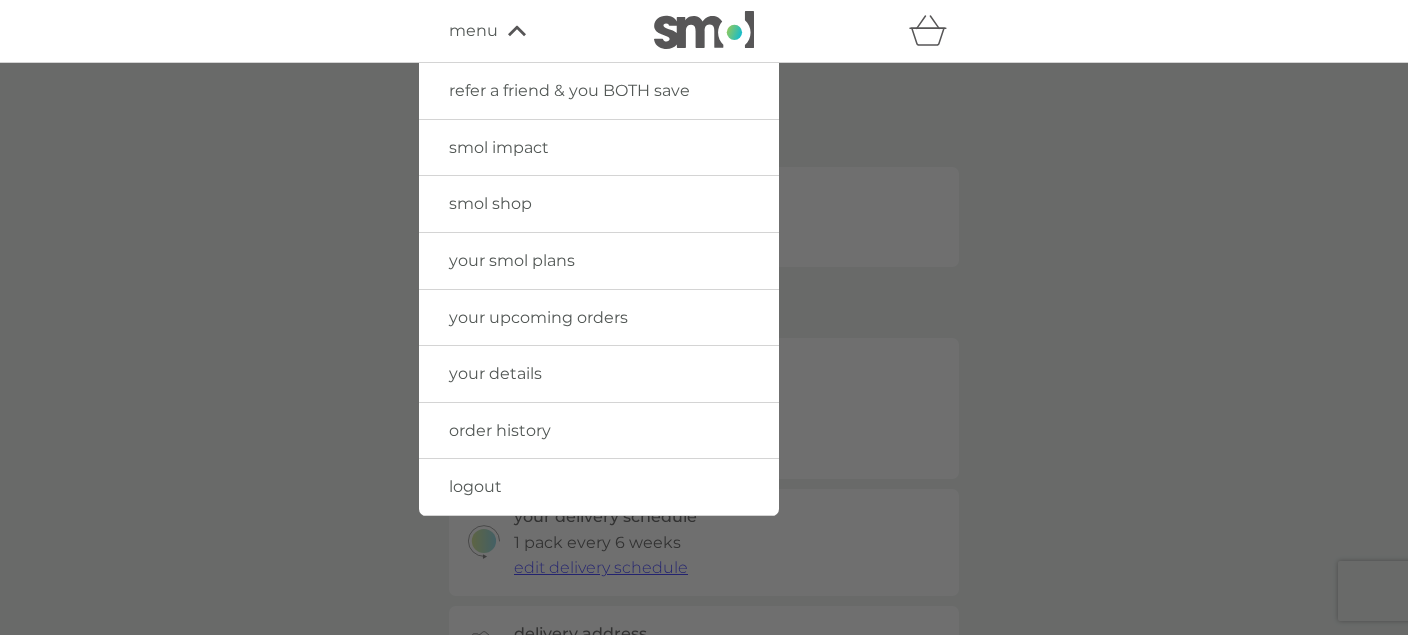 click on "order history" at bounding box center [500, 430] 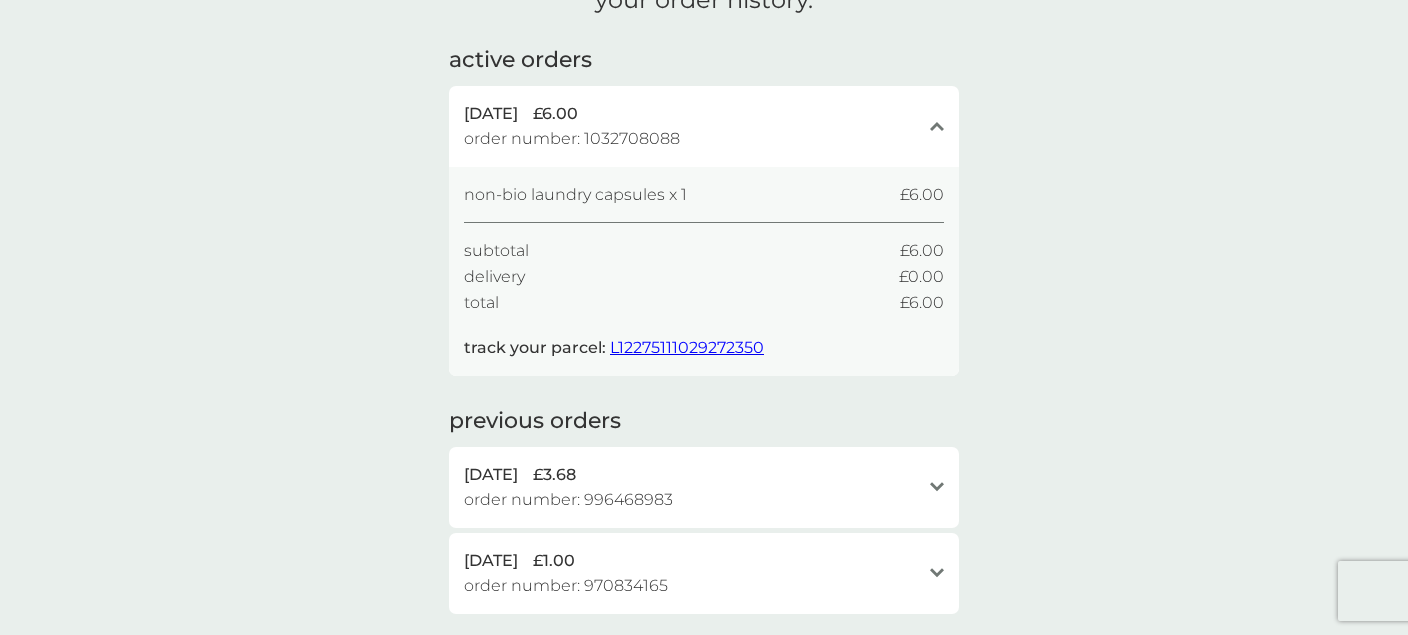 scroll, scrollTop: 0, scrollLeft: 0, axis: both 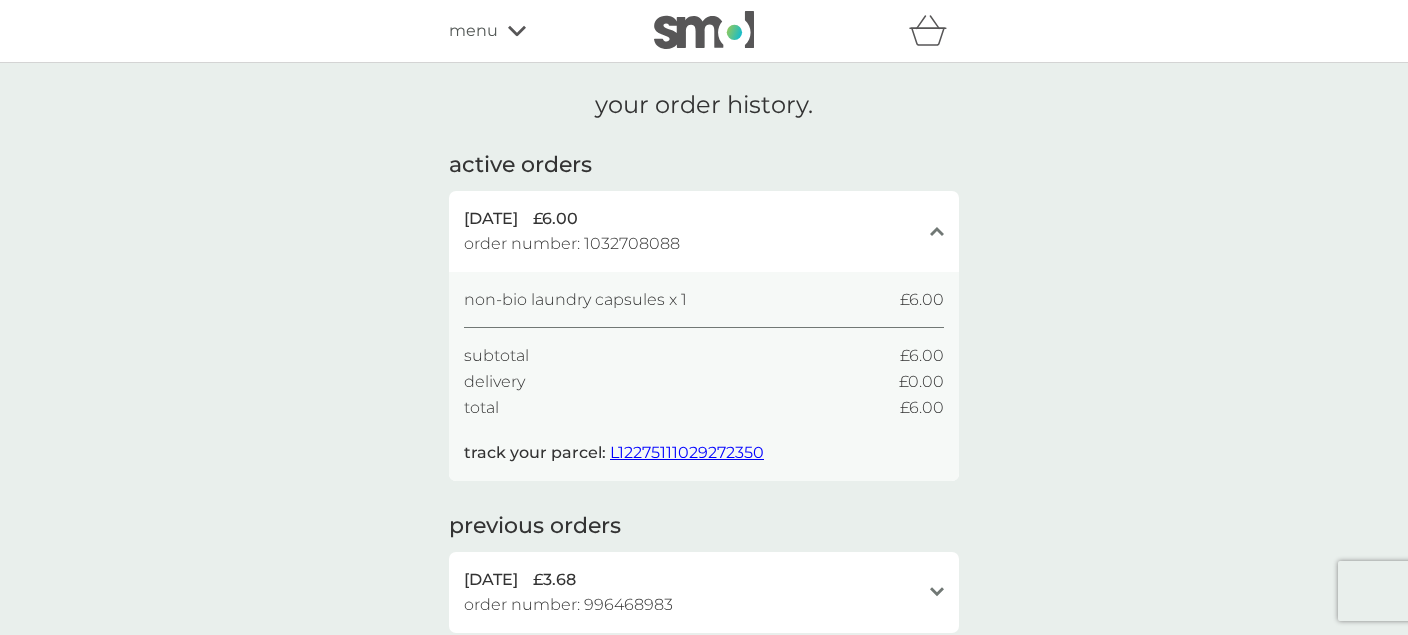click 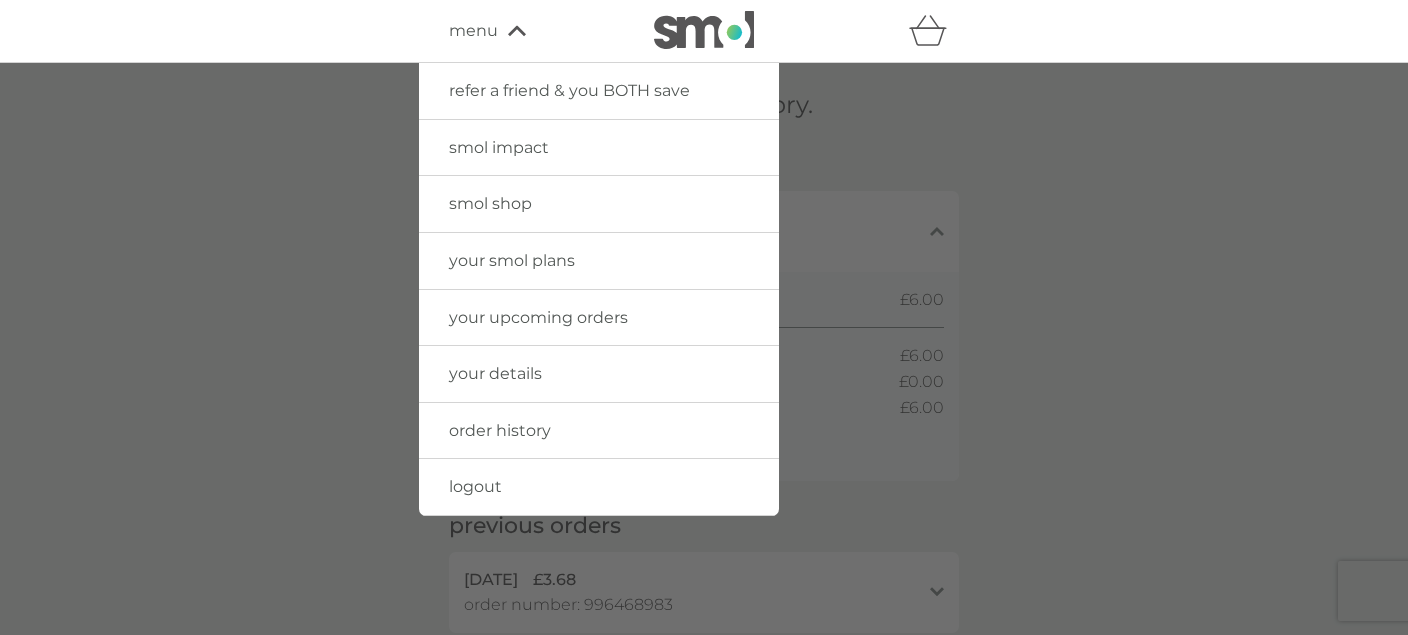 click on "logout" at bounding box center (475, 486) 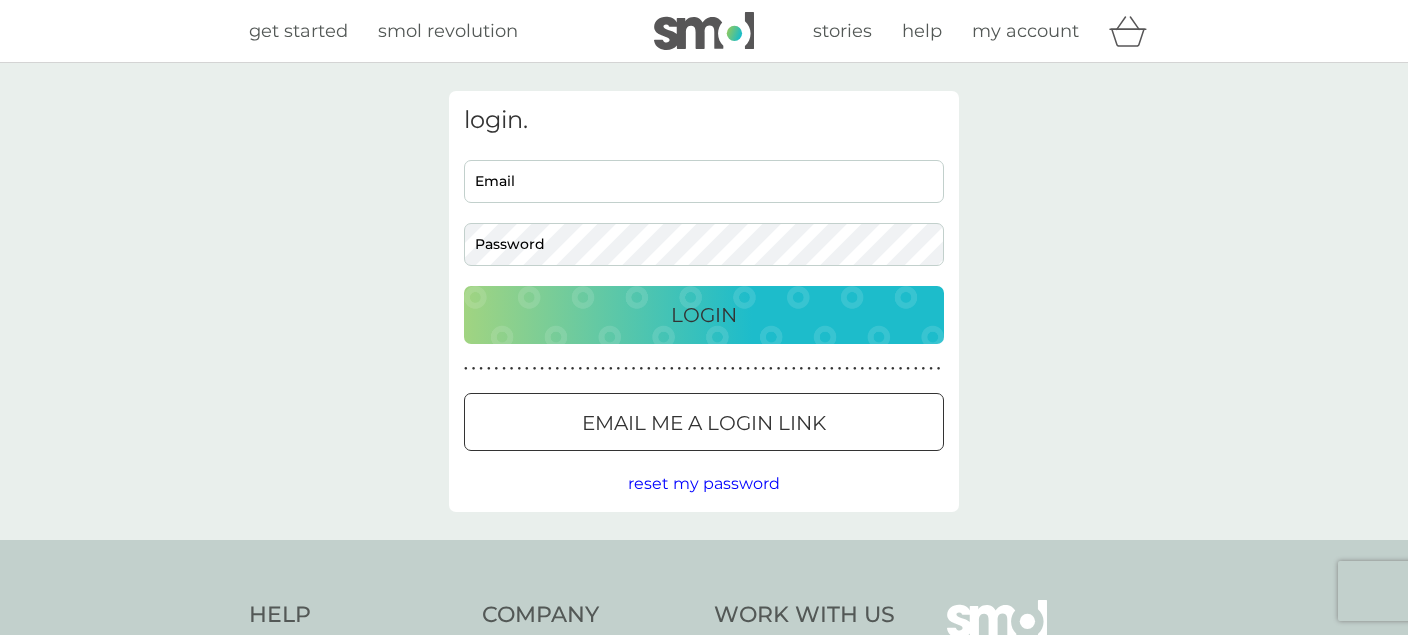 scroll, scrollTop: 0, scrollLeft: 0, axis: both 